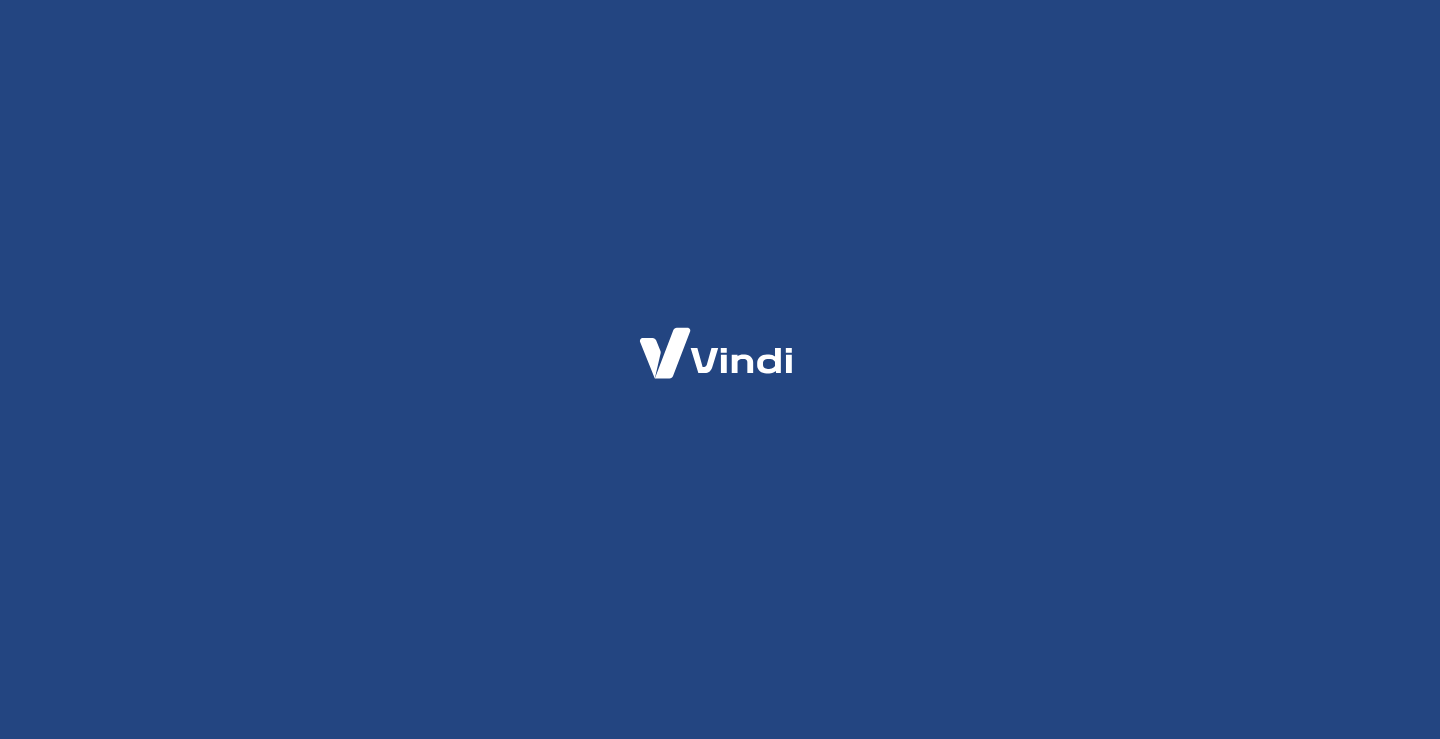 scroll, scrollTop: 0, scrollLeft: 0, axis: both 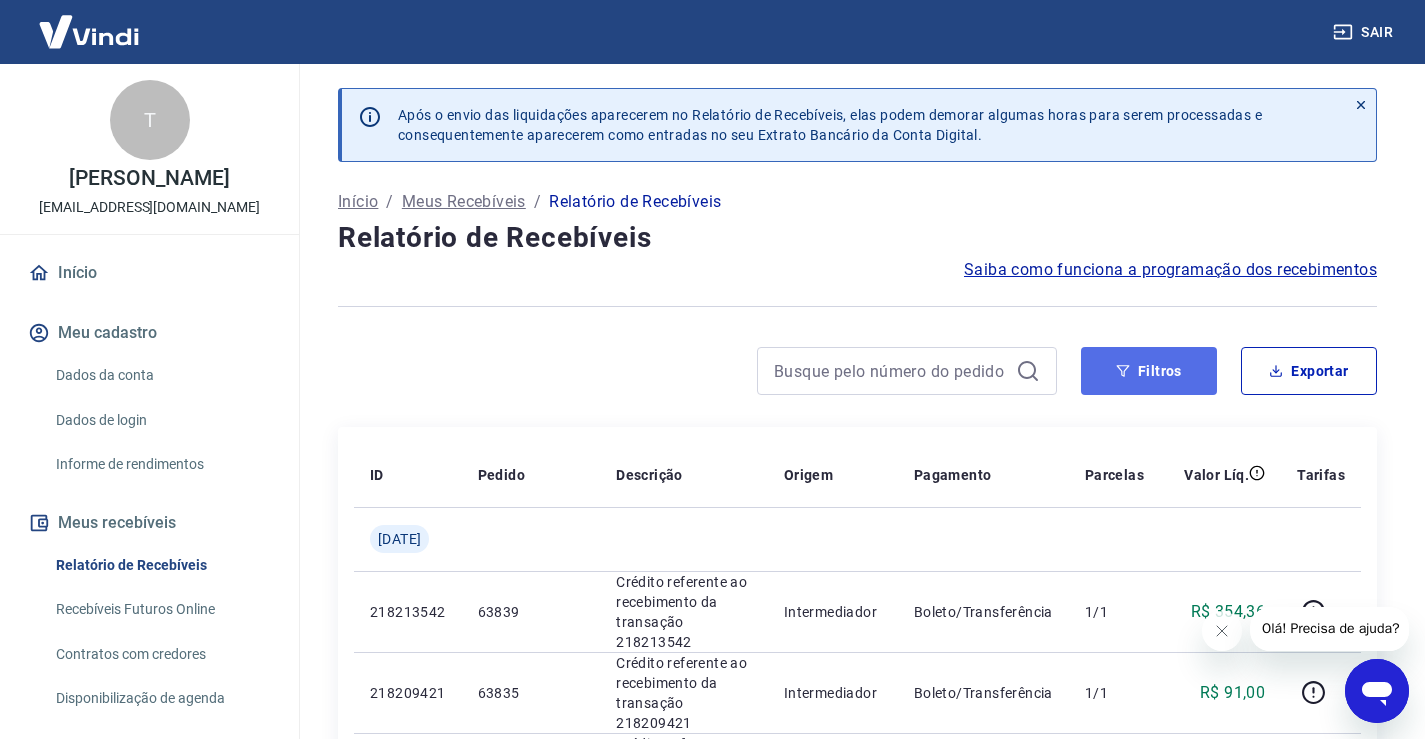 click on "Filtros" at bounding box center [1149, 371] 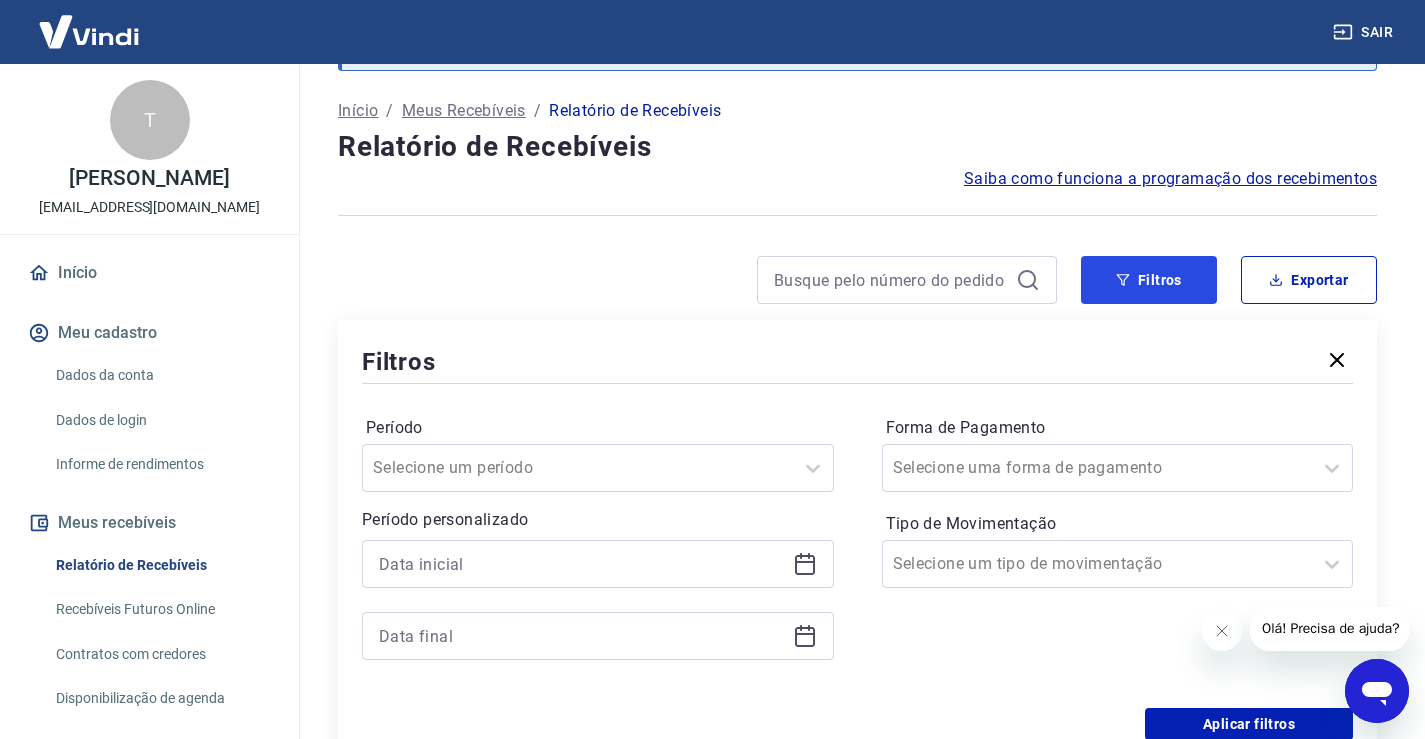 scroll, scrollTop: 100, scrollLeft: 0, axis: vertical 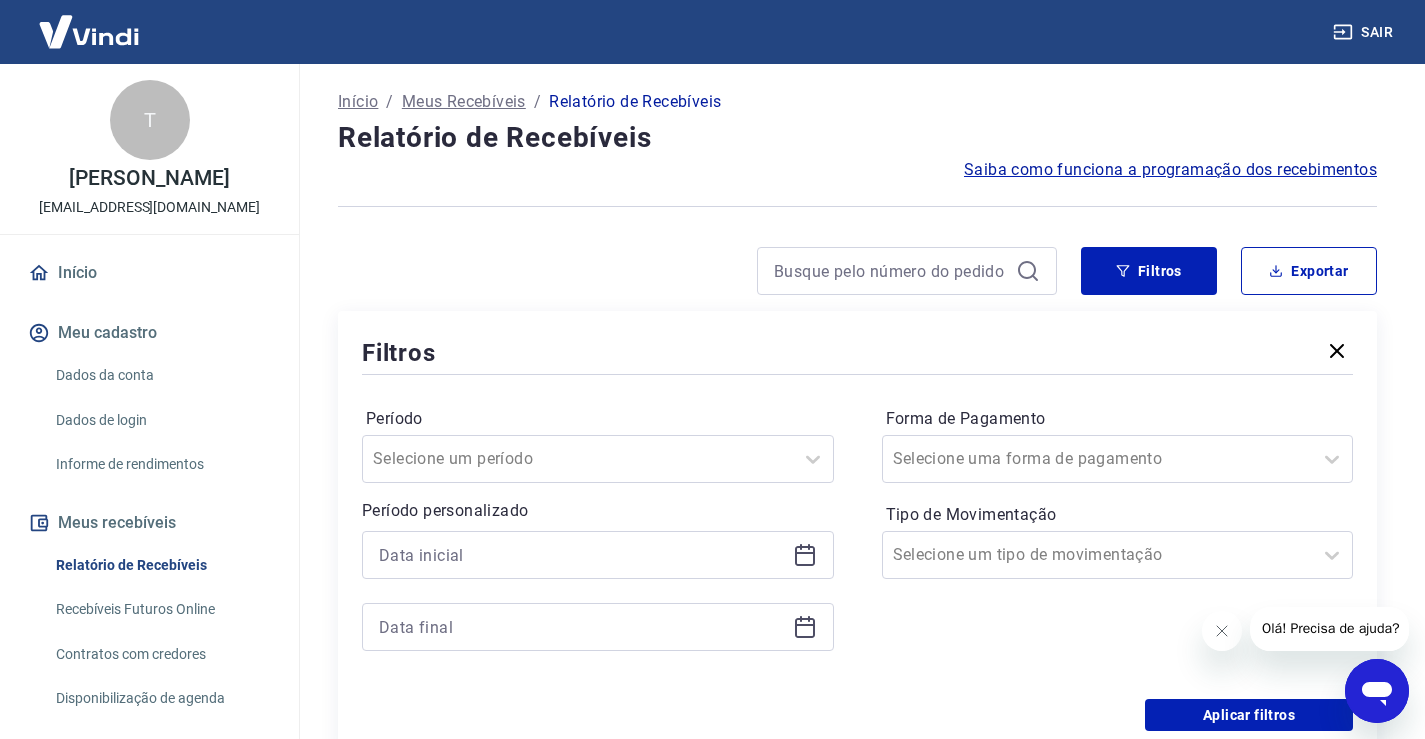click 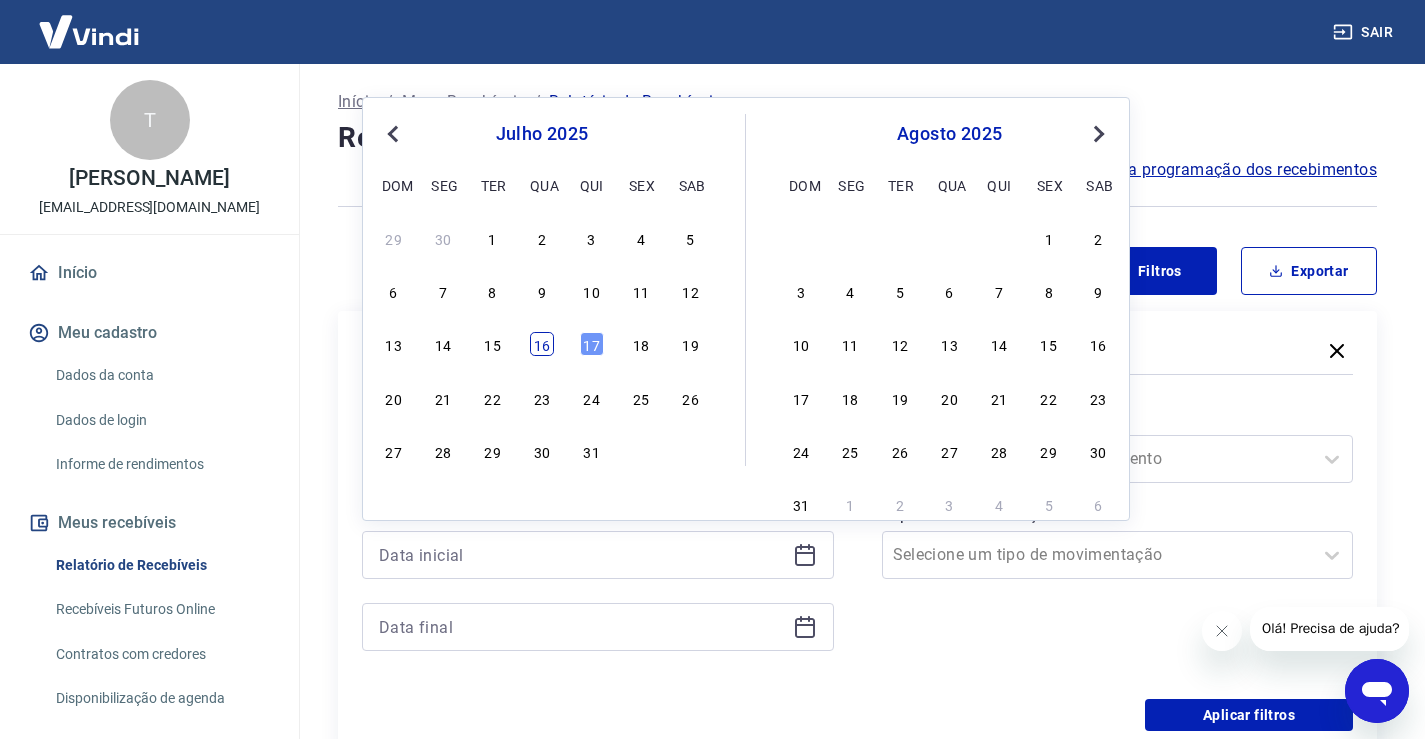 click on "16" at bounding box center (542, 344) 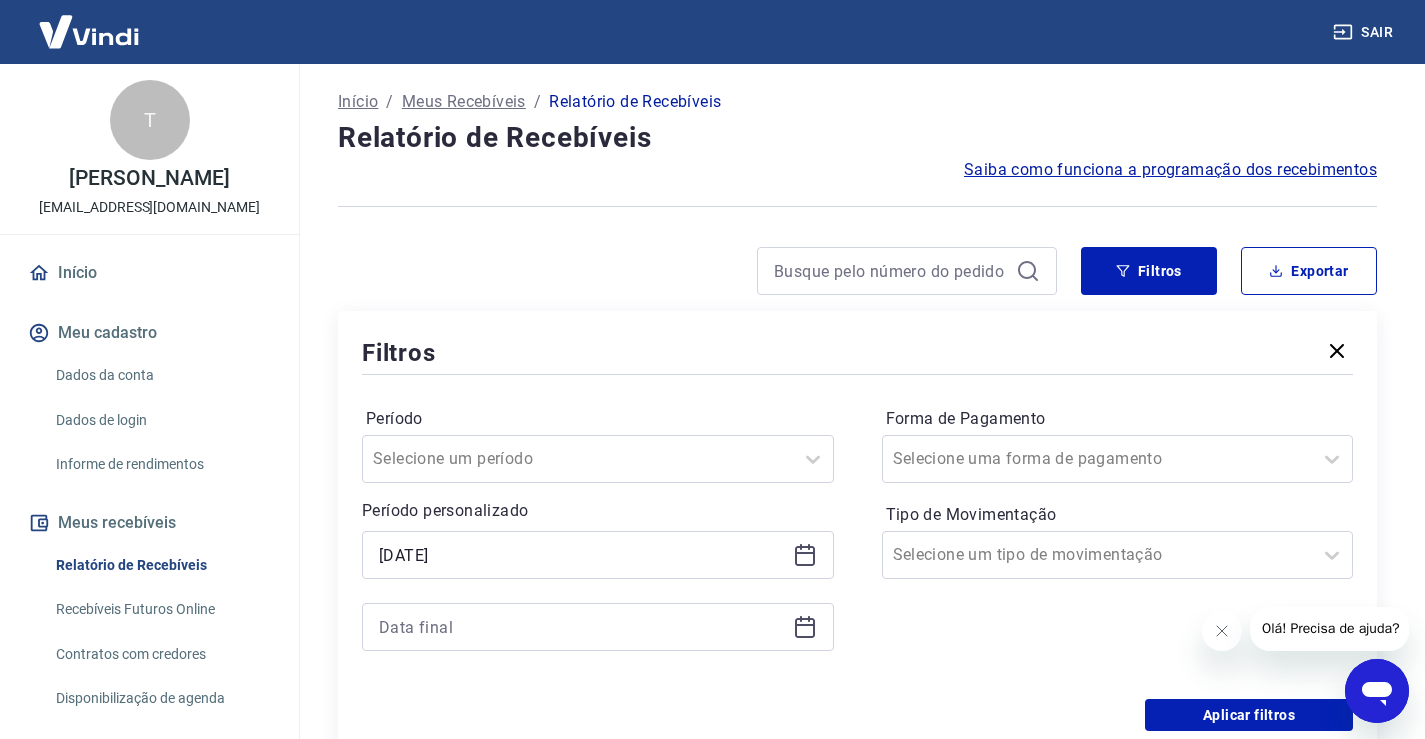 type on "16/07/2025" 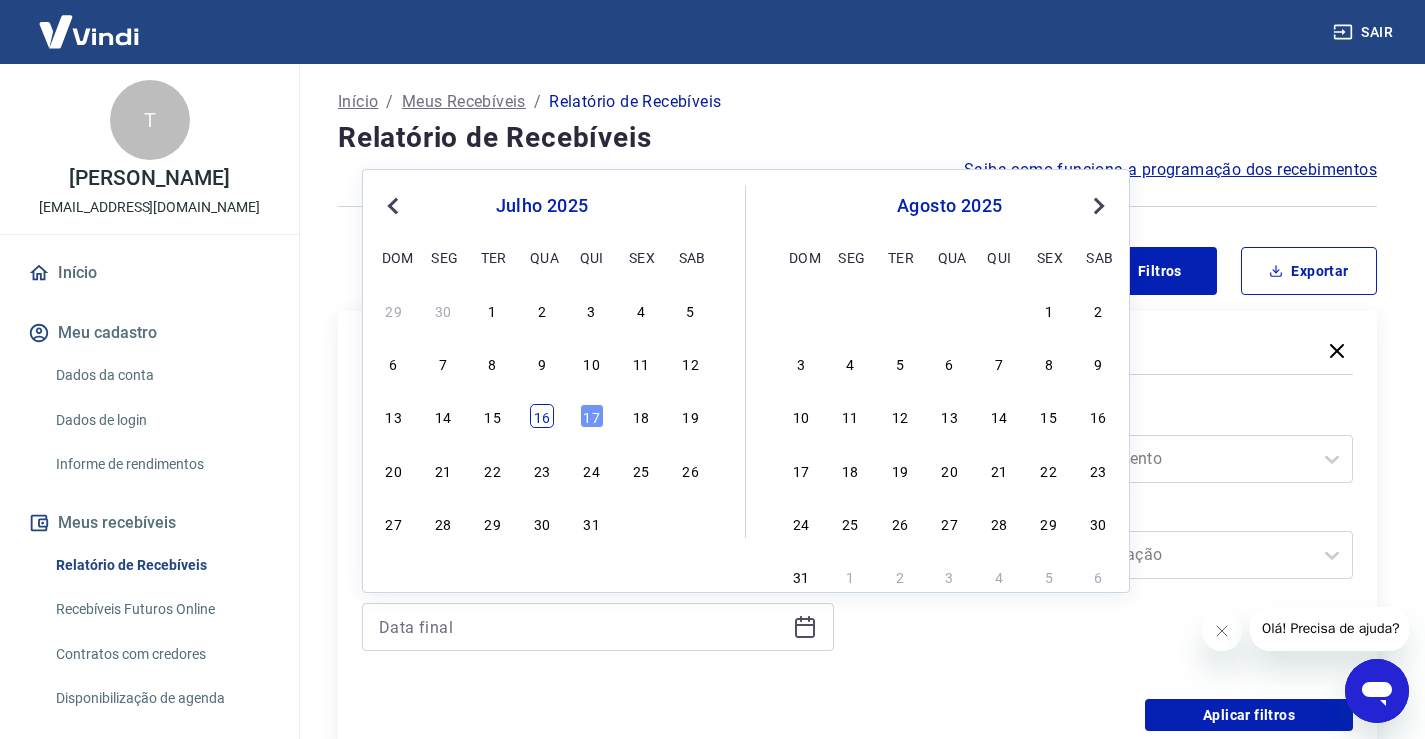 click on "16" at bounding box center (542, 416) 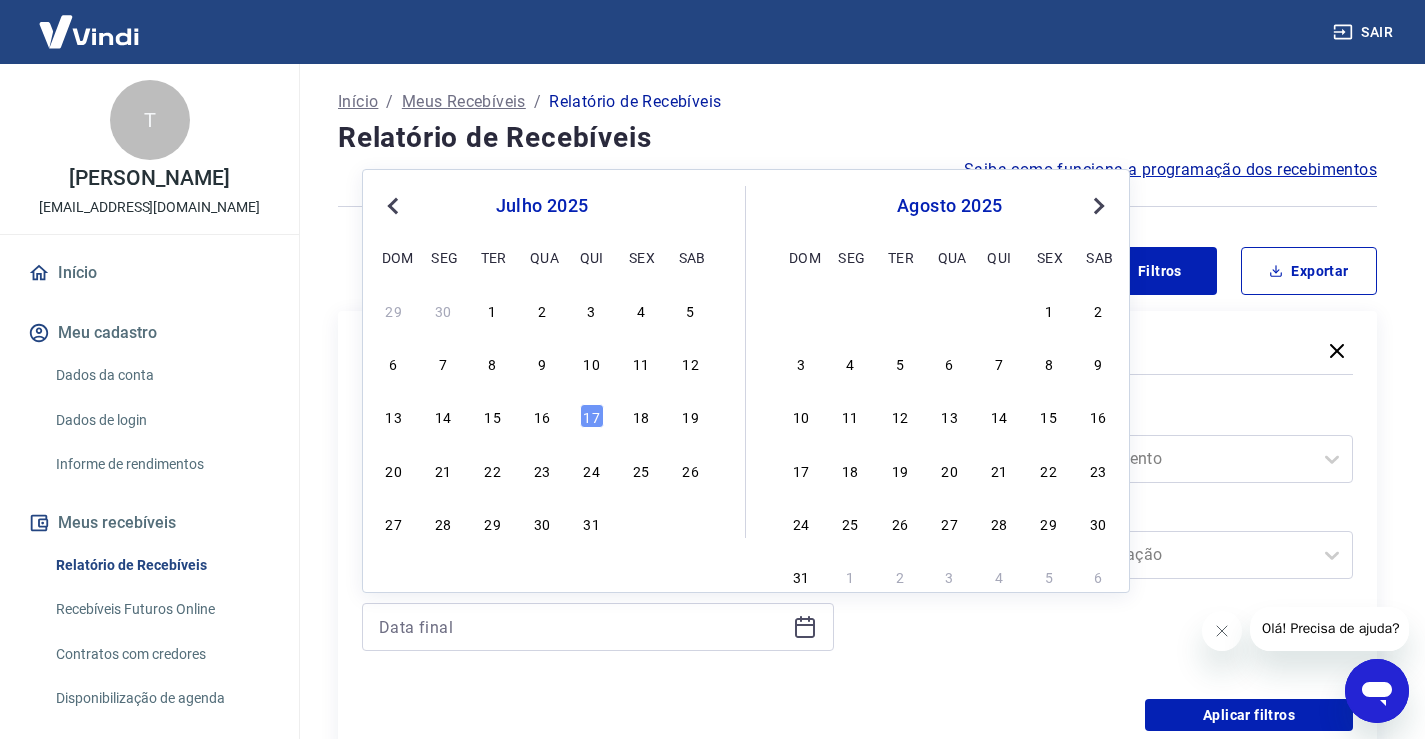 type on "16/07/2025" 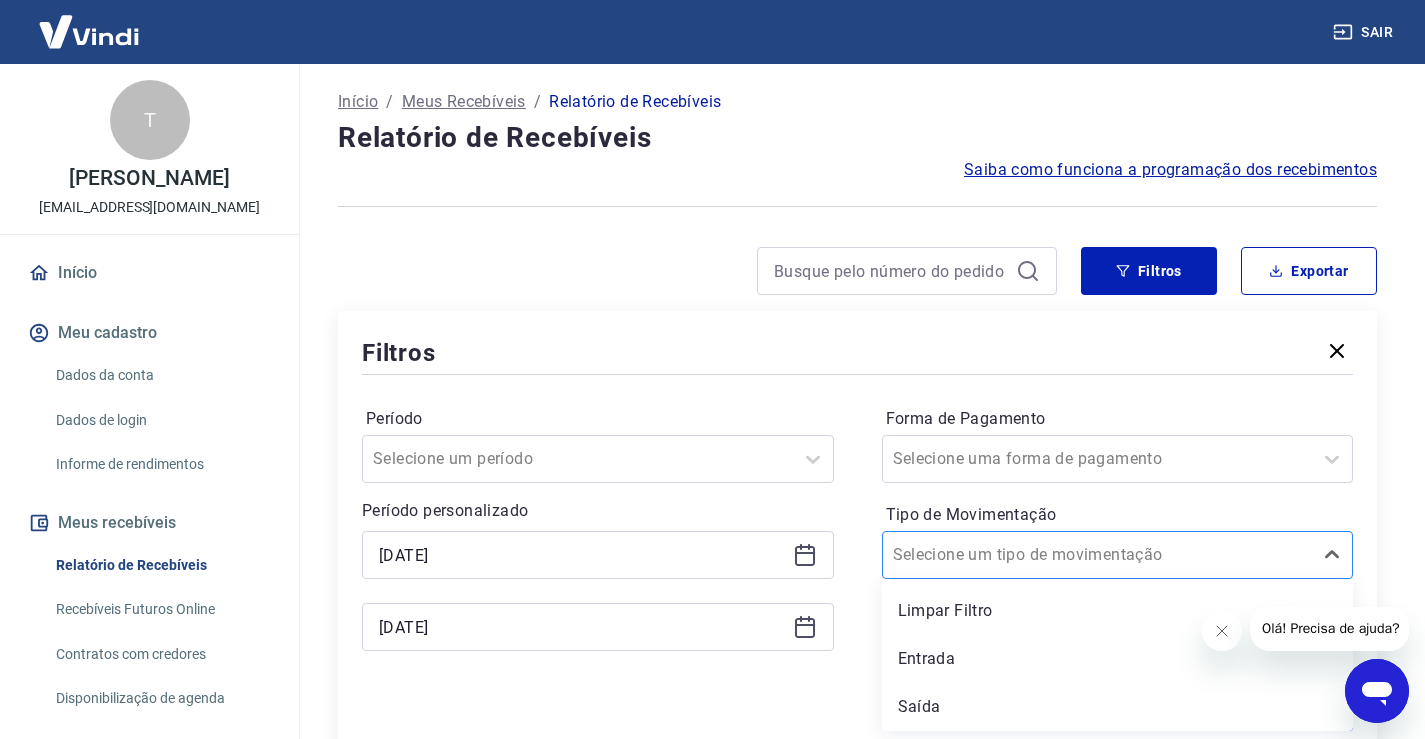 click at bounding box center [1098, 555] 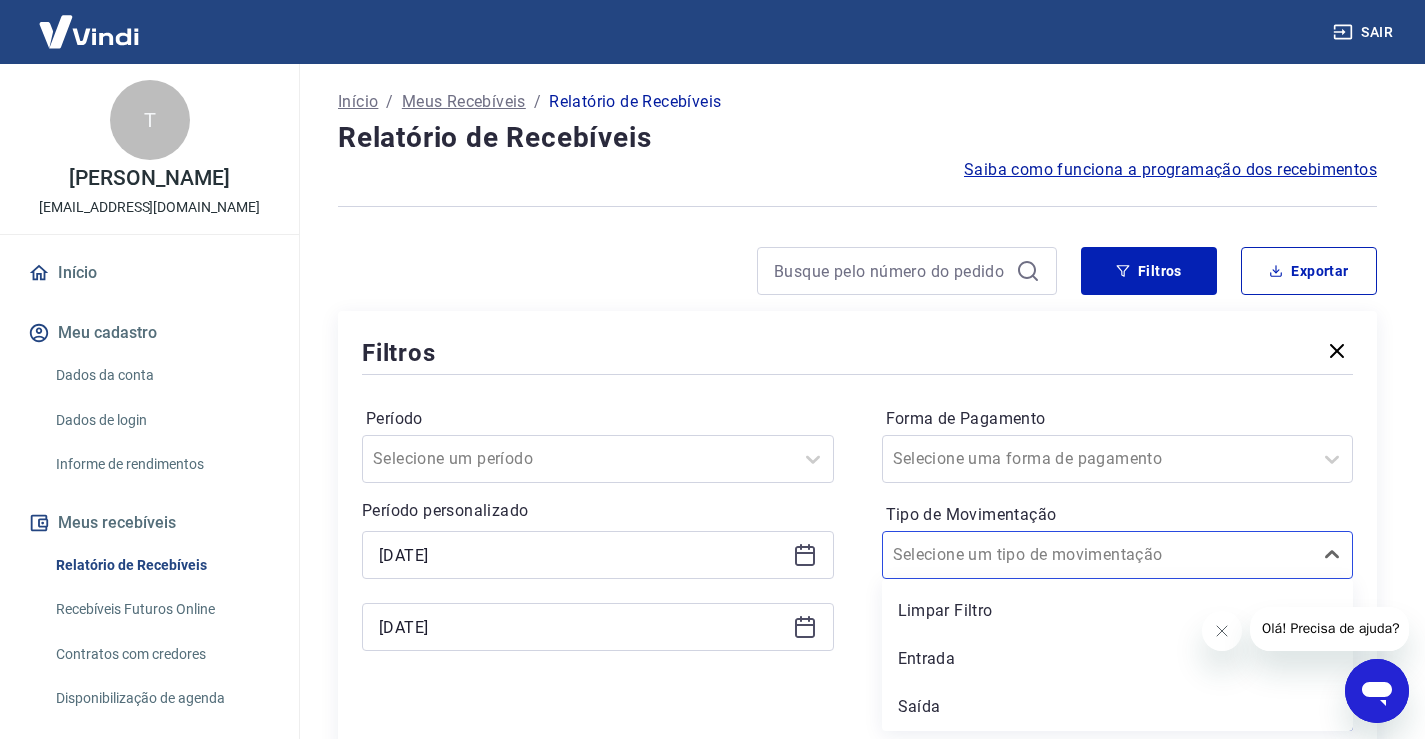 drag, startPoint x: 911, startPoint y: 655, endPoint x: 859, endPoint y: 536, distance: 129.86531 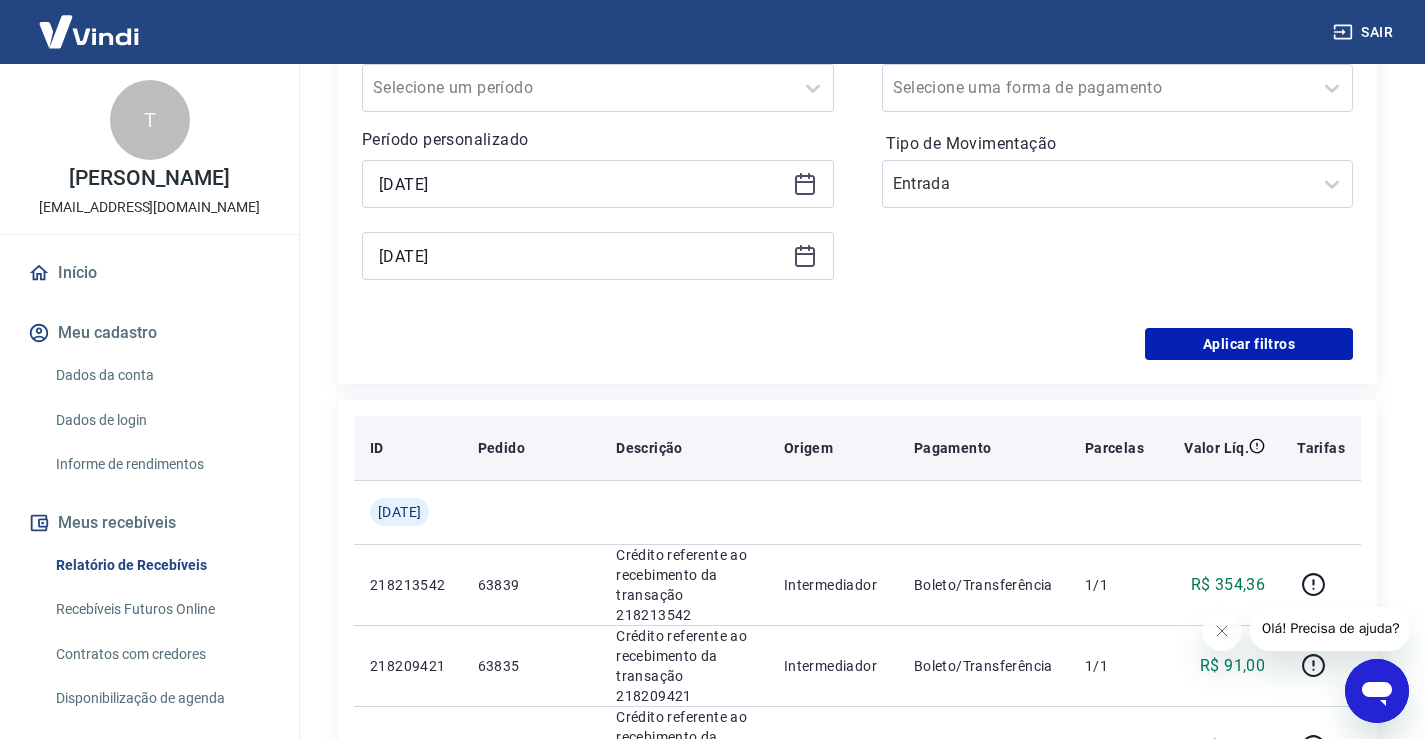 scroll, scrollTop: 500, scrollLeft: 0, axis: vertical 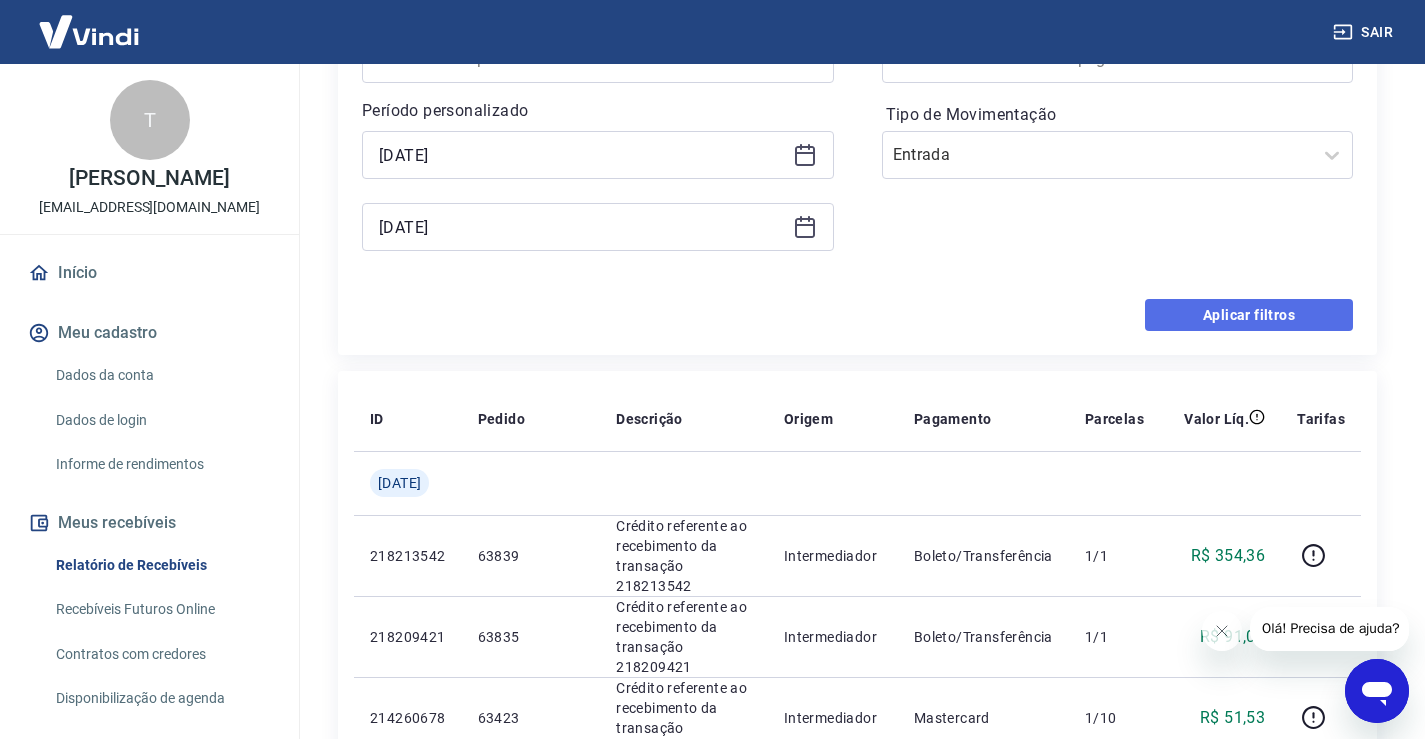 click on "Aplicar filtros" at bounding box center [1249, 315] 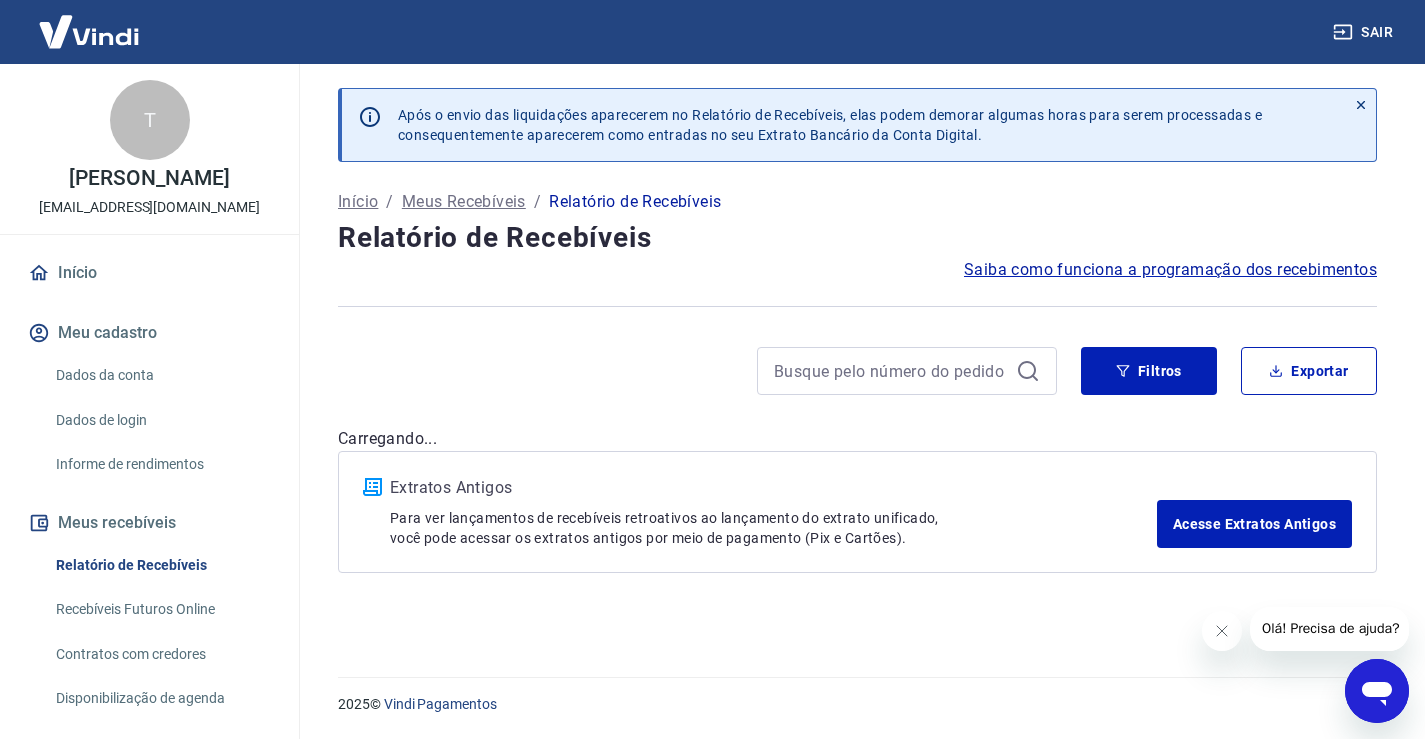 scroll, scrollTop: 0, scrollLeft: 0, axis: both 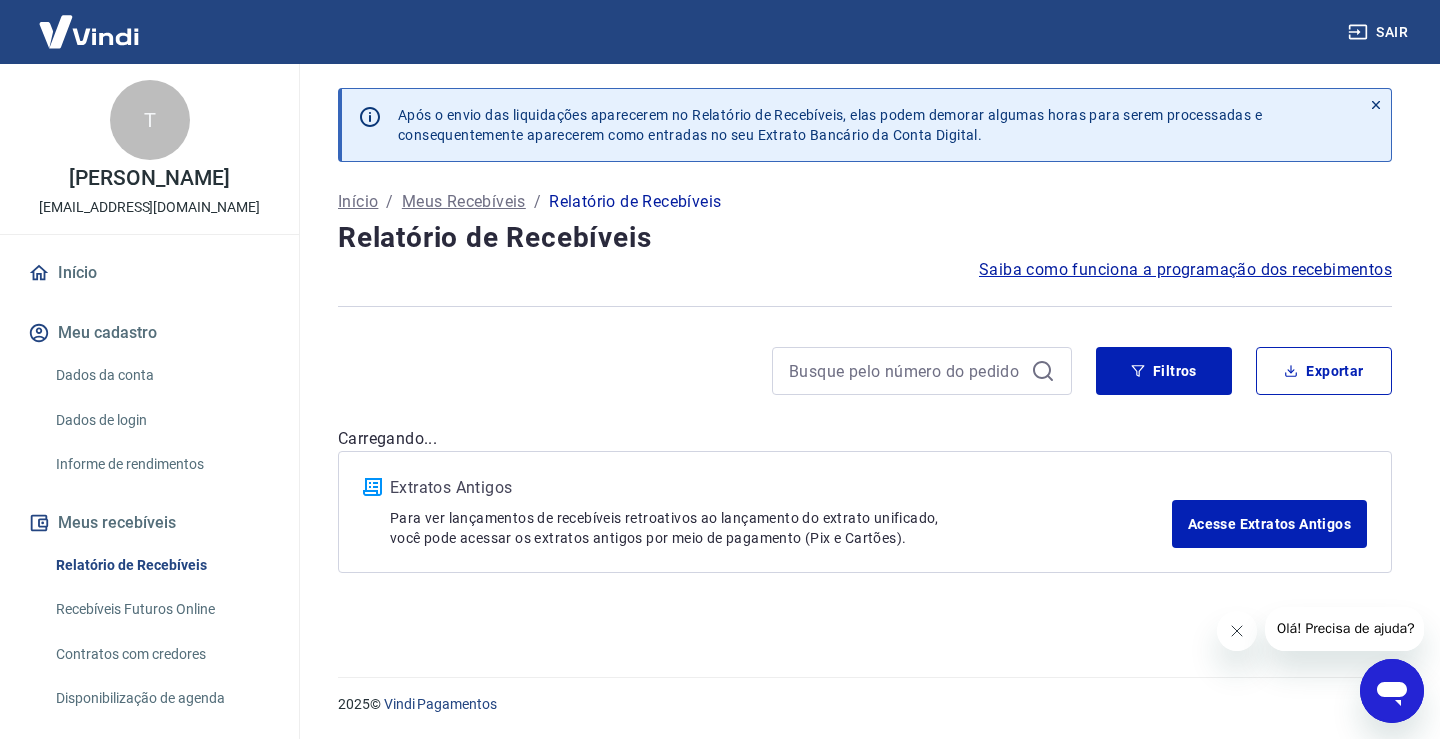 click 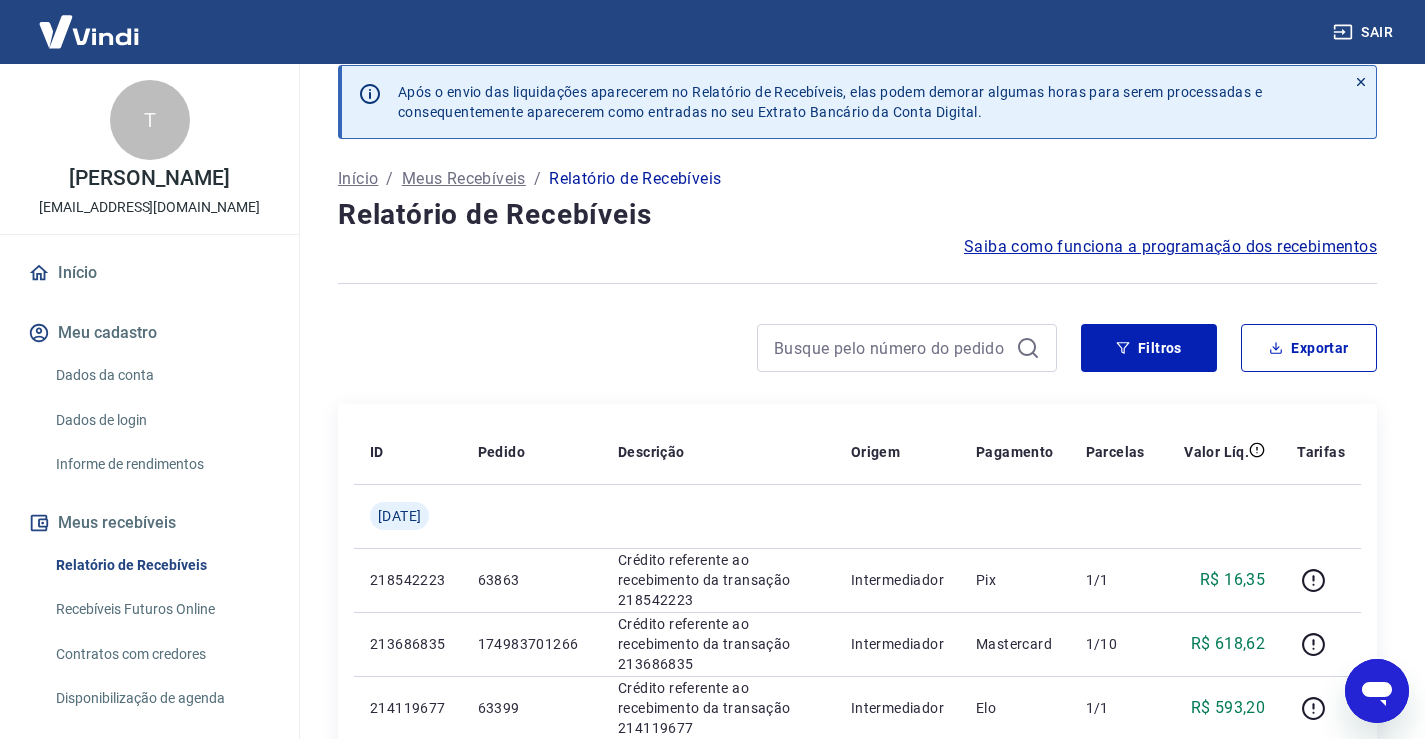 scroll, scrollTop: 0, scrollLeft: 0, axis: both 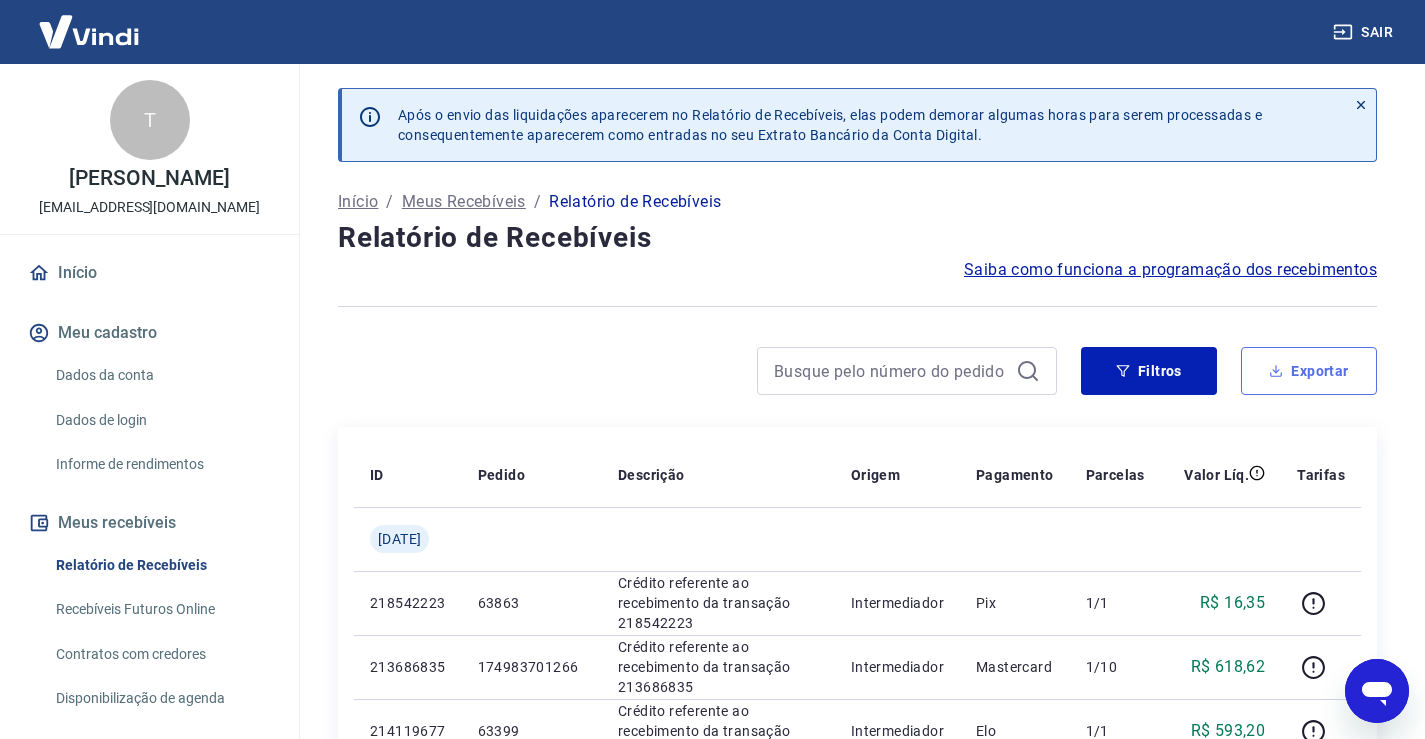 click on "Exportar" at bounding box center (1309, 371) 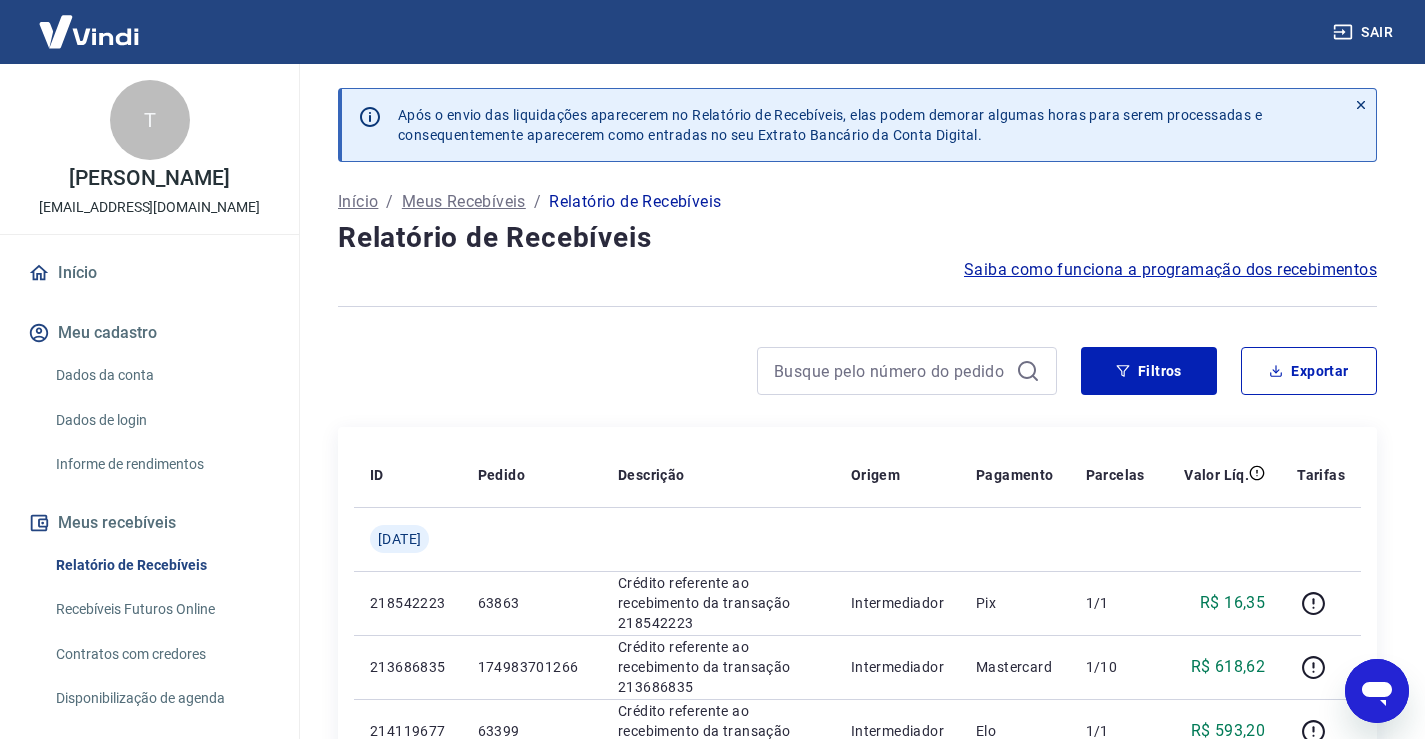 type on "16/07/2025" 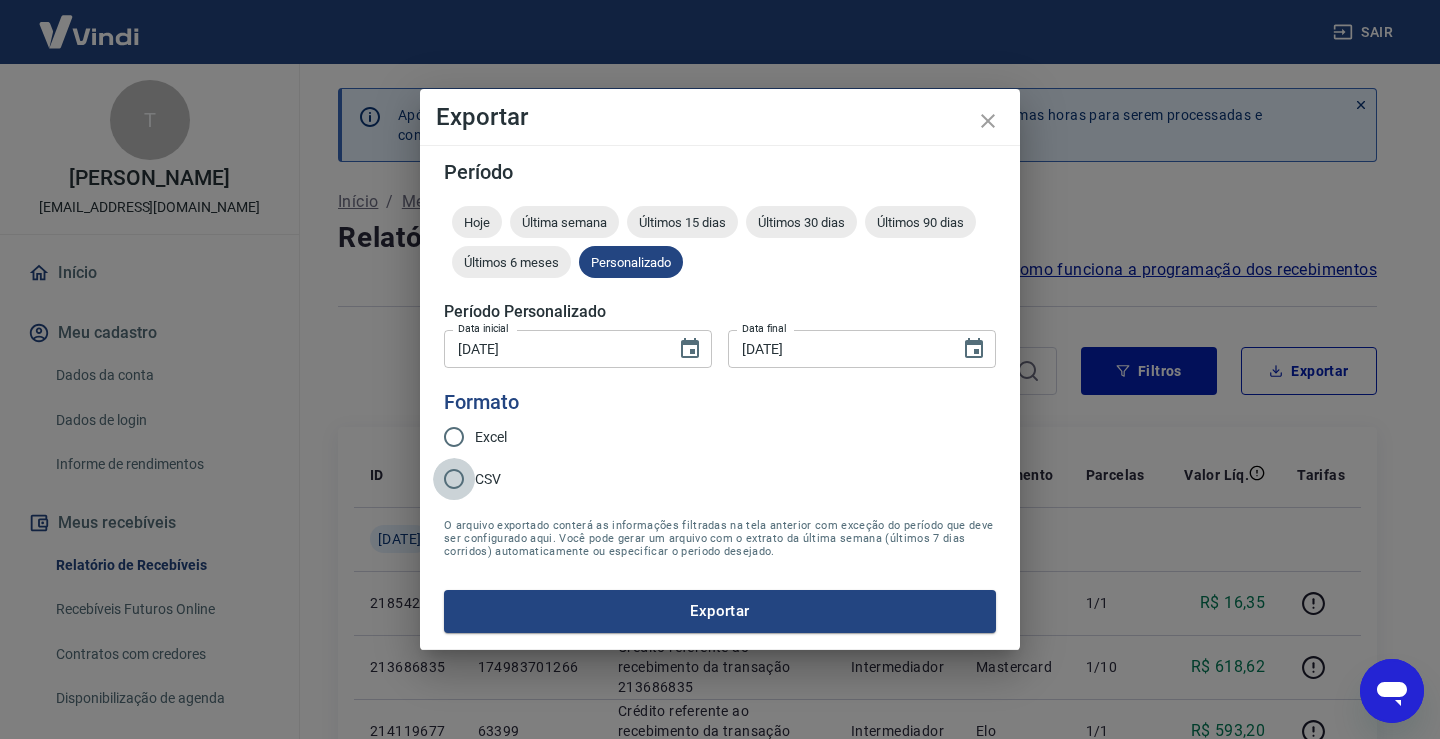 click on "CSV" at bounding box center (454, 479) 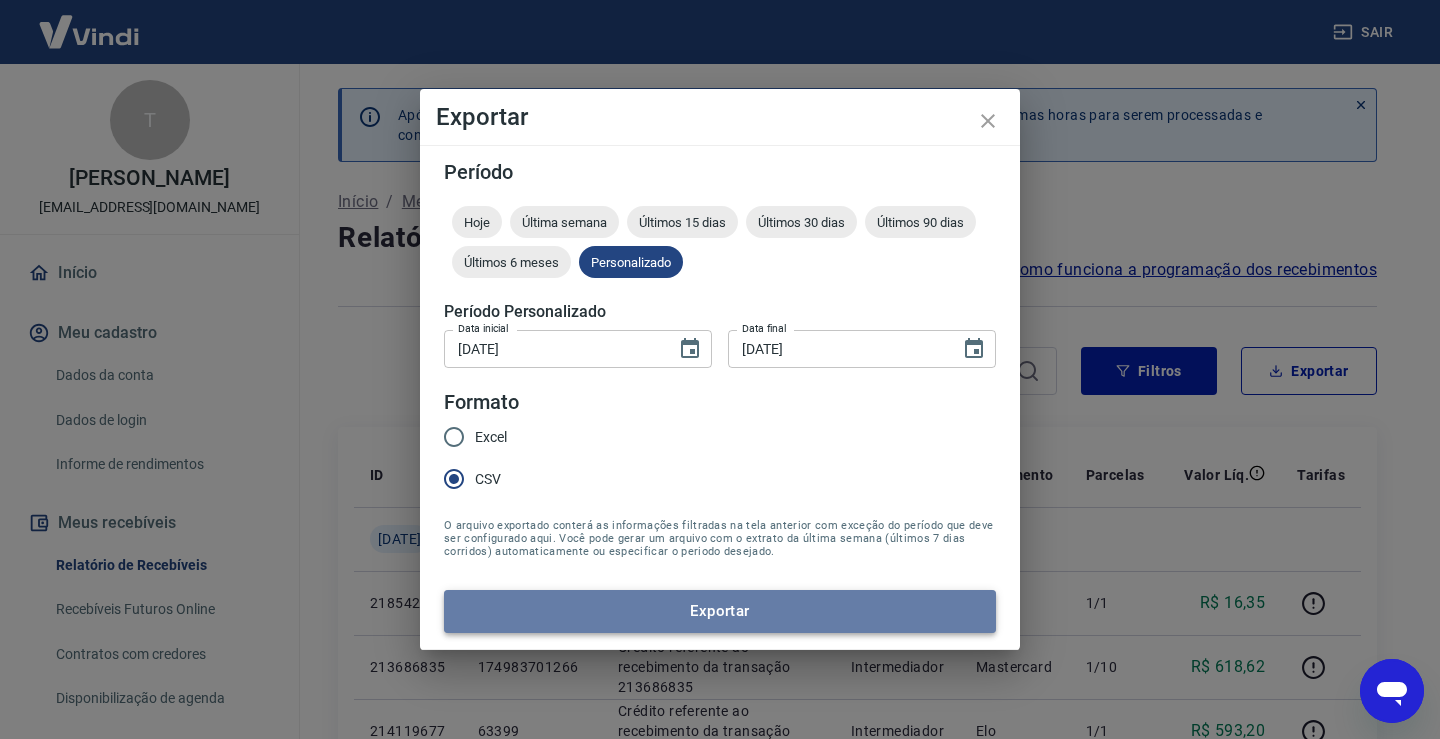 click on "Exportar" at bounding box center (720, 611) 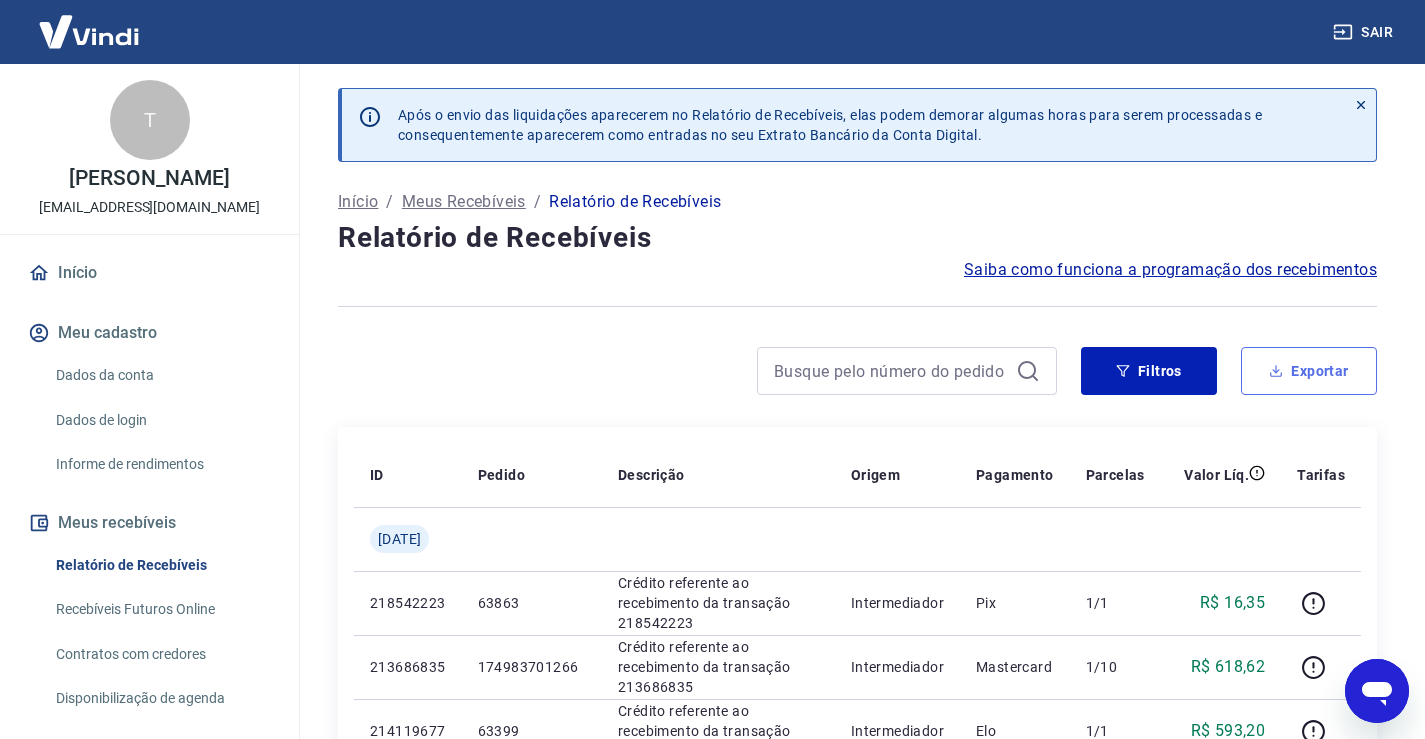 click on "Exportar" at bounding box center (1309, 371) 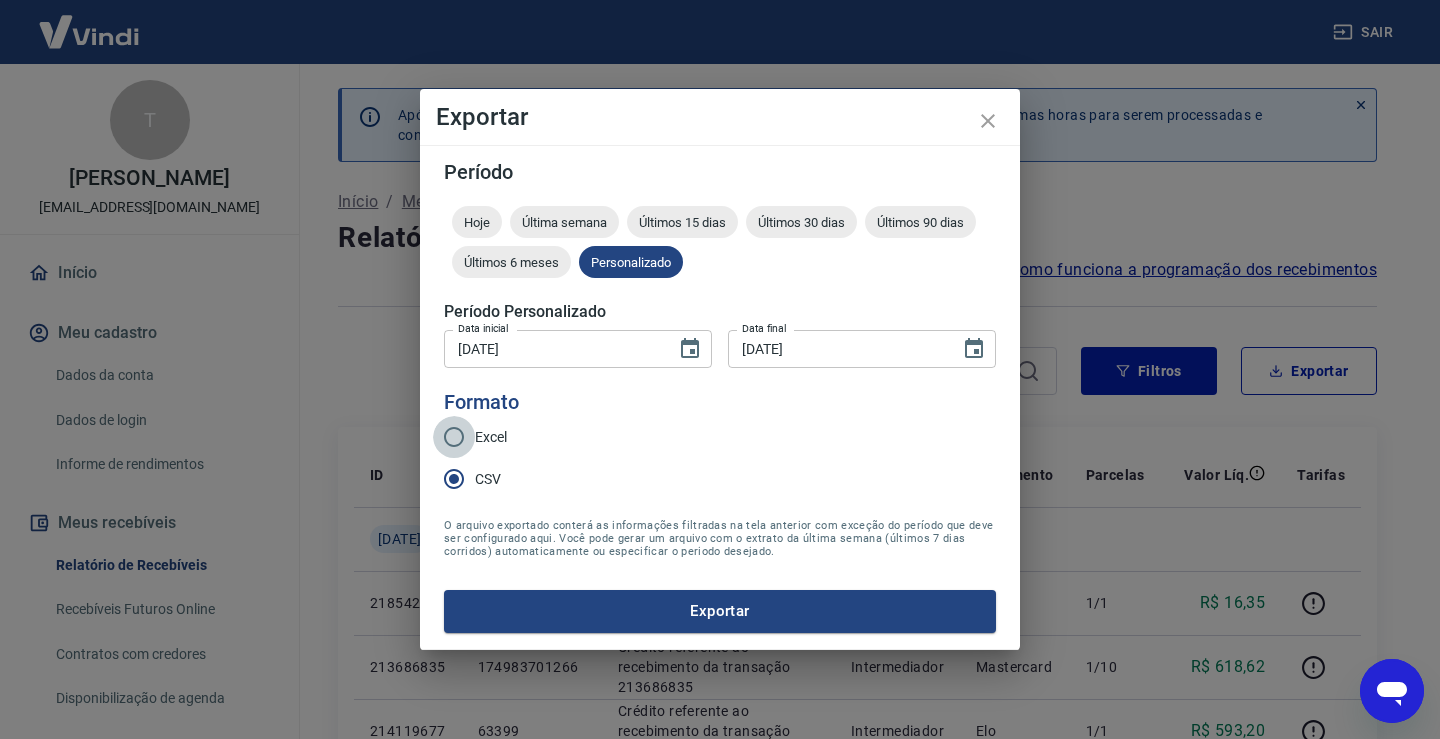 click on "Excel" at bounding box center [454, 437] 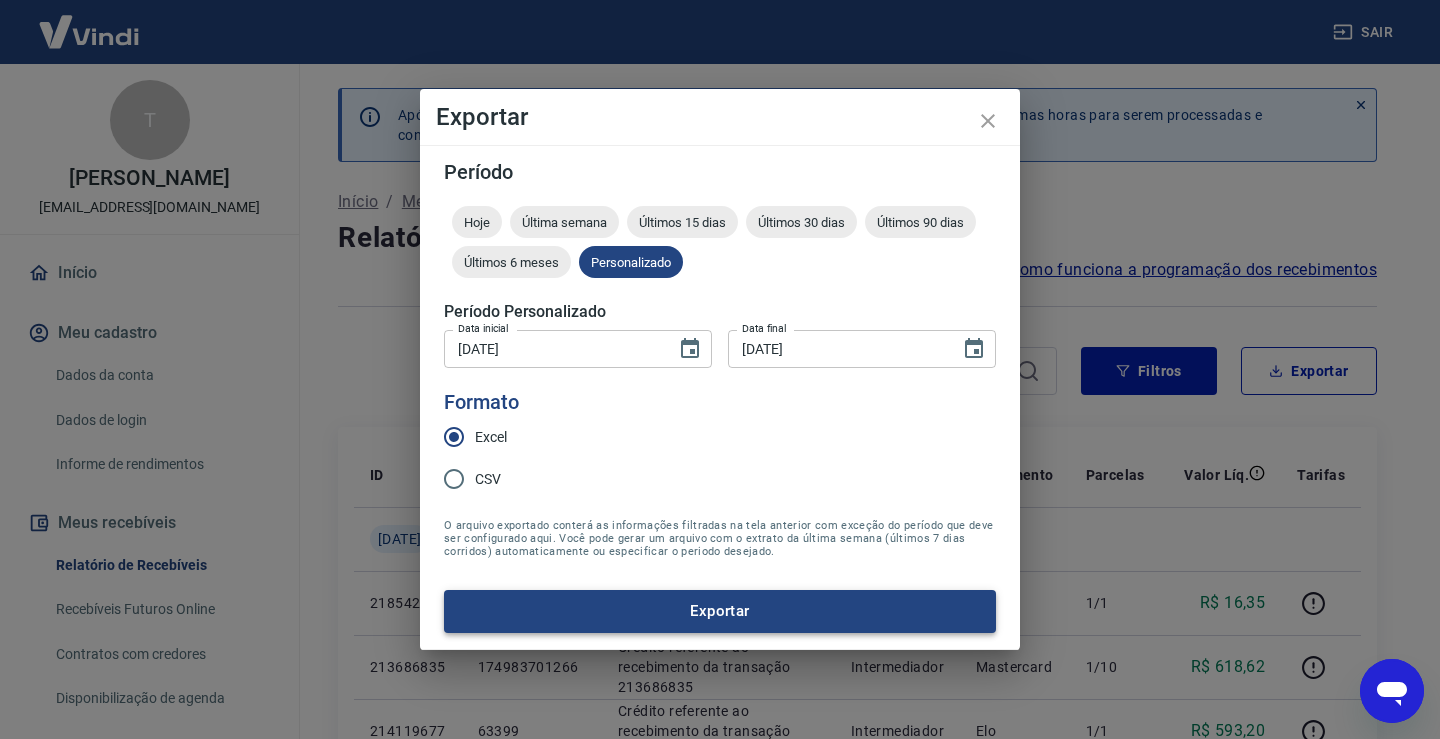 click on "Exportar" at bounding box center [720, 611] 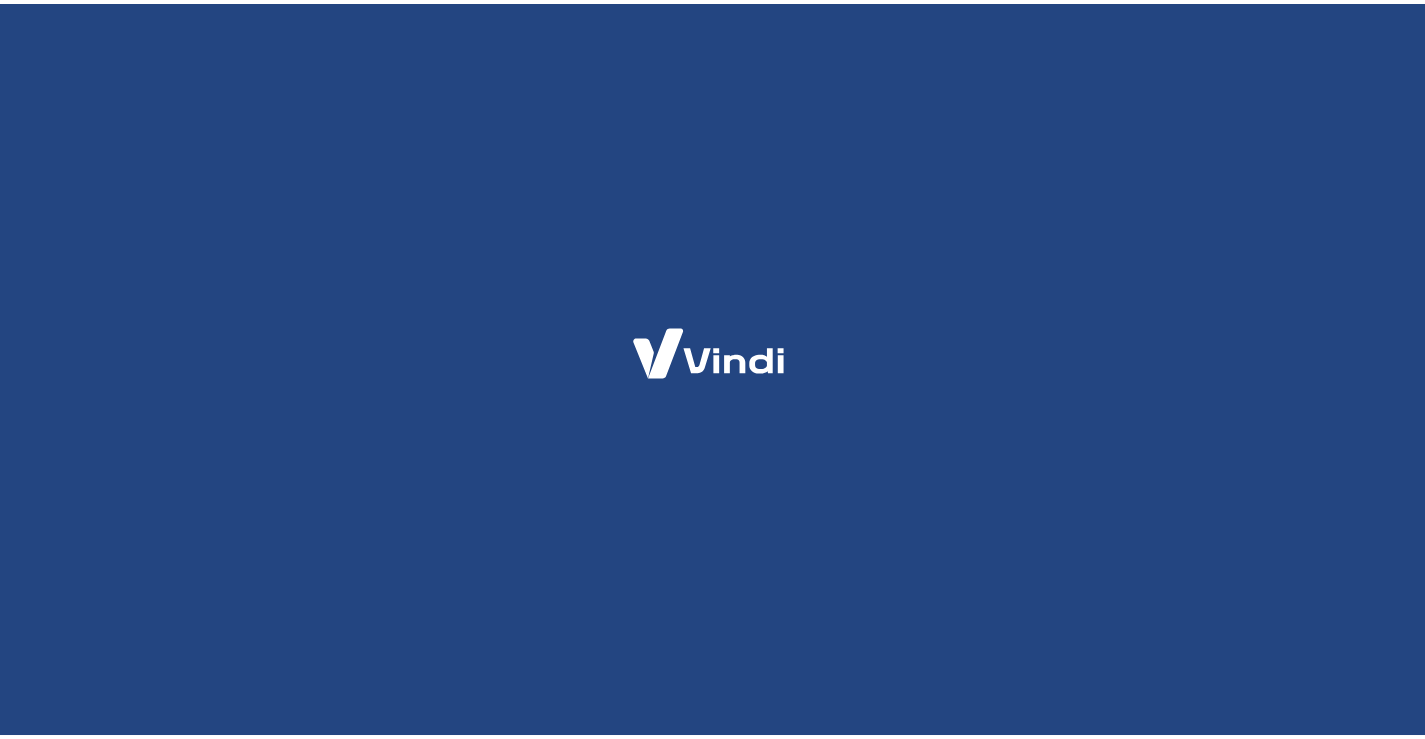 scroll, scrollTop: 0, scrollLeft: 0, axis: both 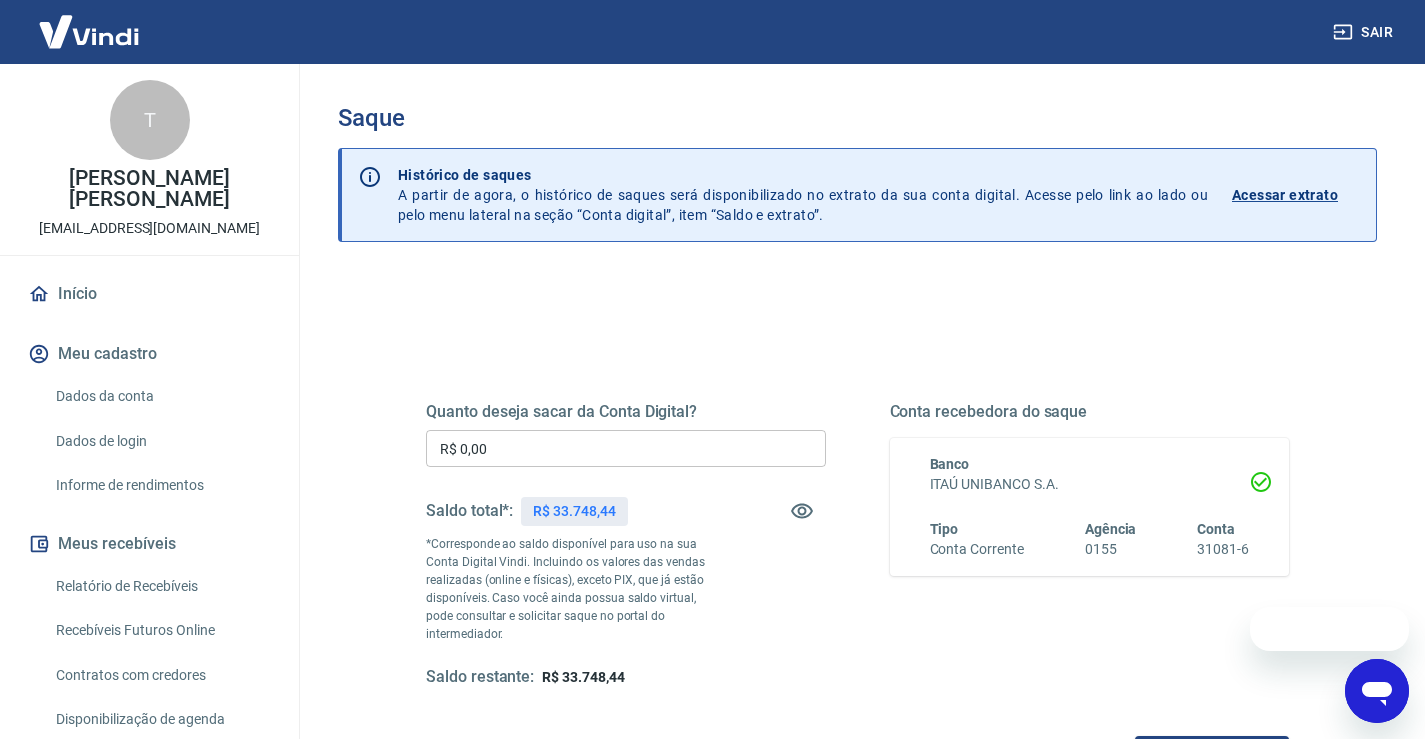 click on "R$ 0,00" at bounding box center (626, 448) 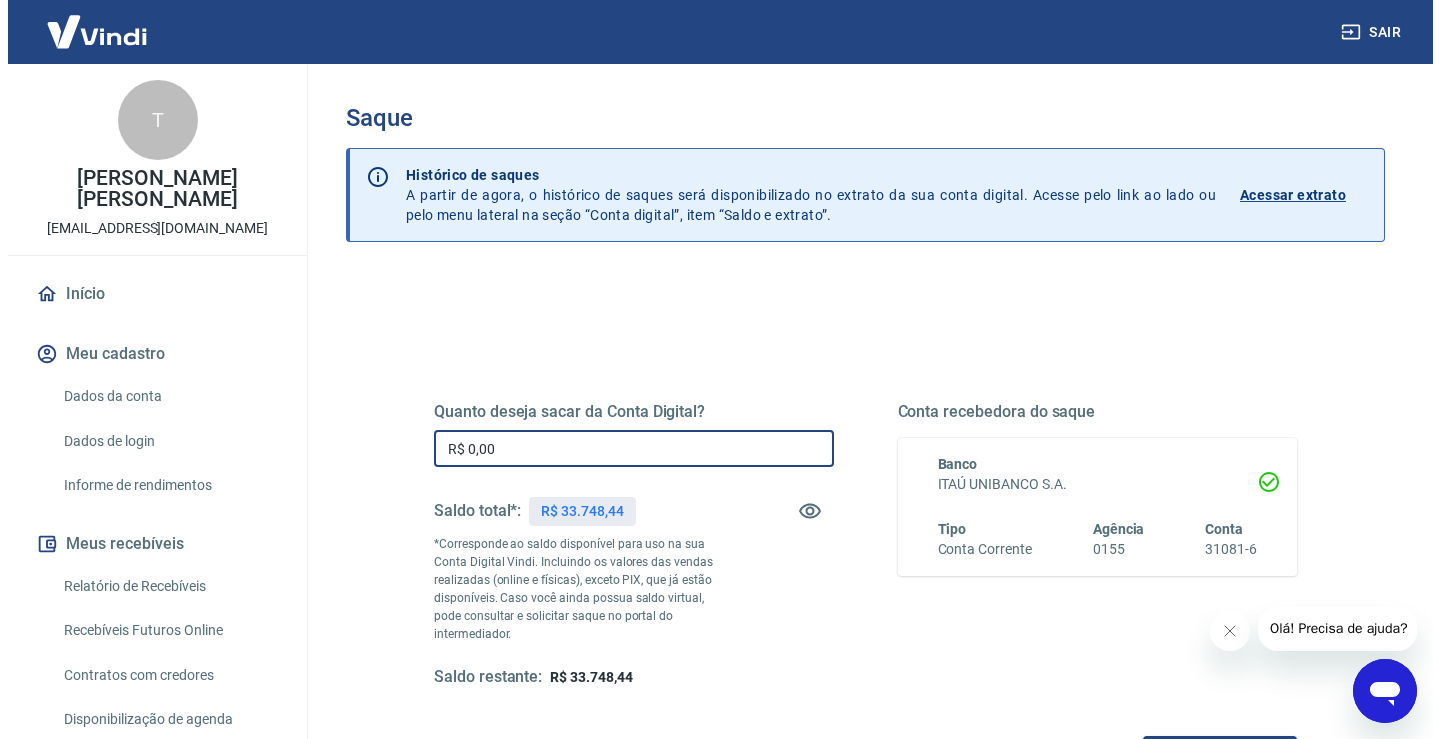 scroll, scrollTop: 0, scrollLeft: 0, axis: both 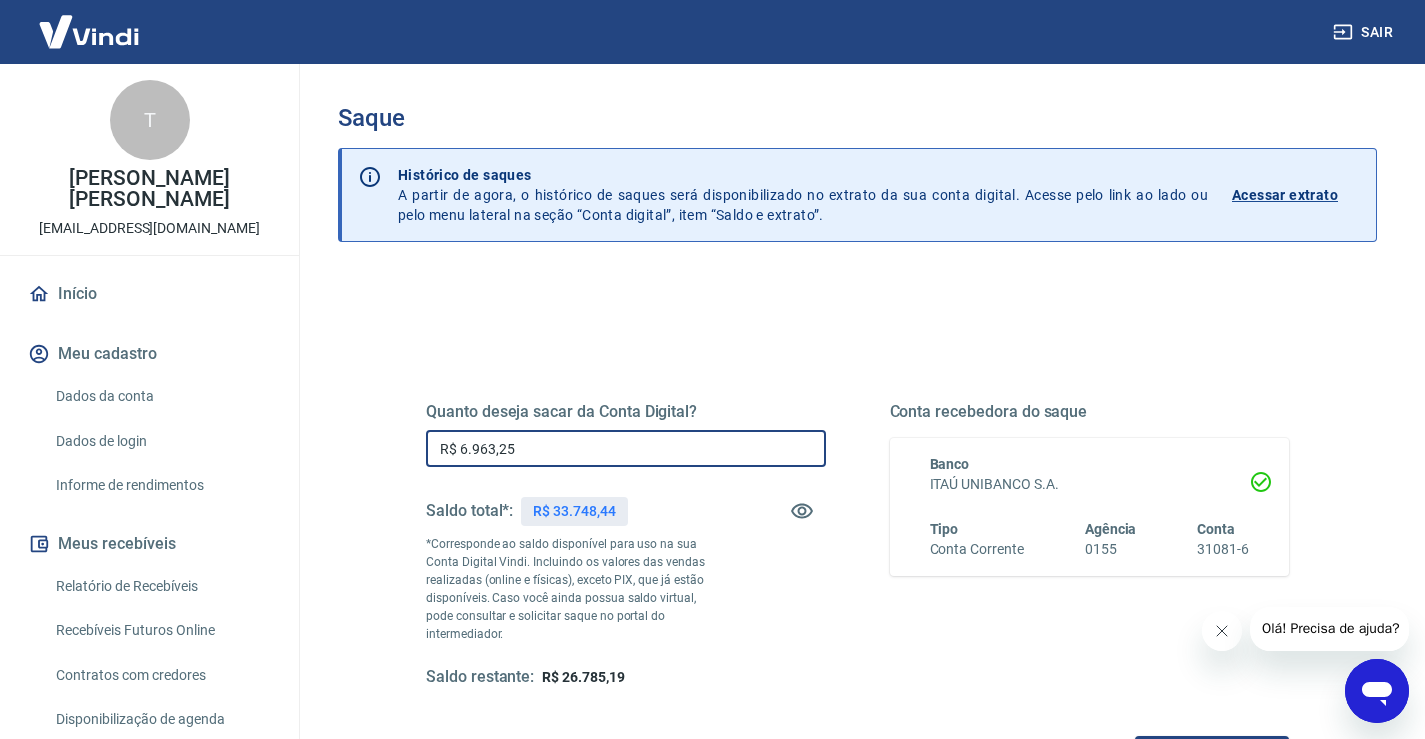 type on "R$ 6.963,25" 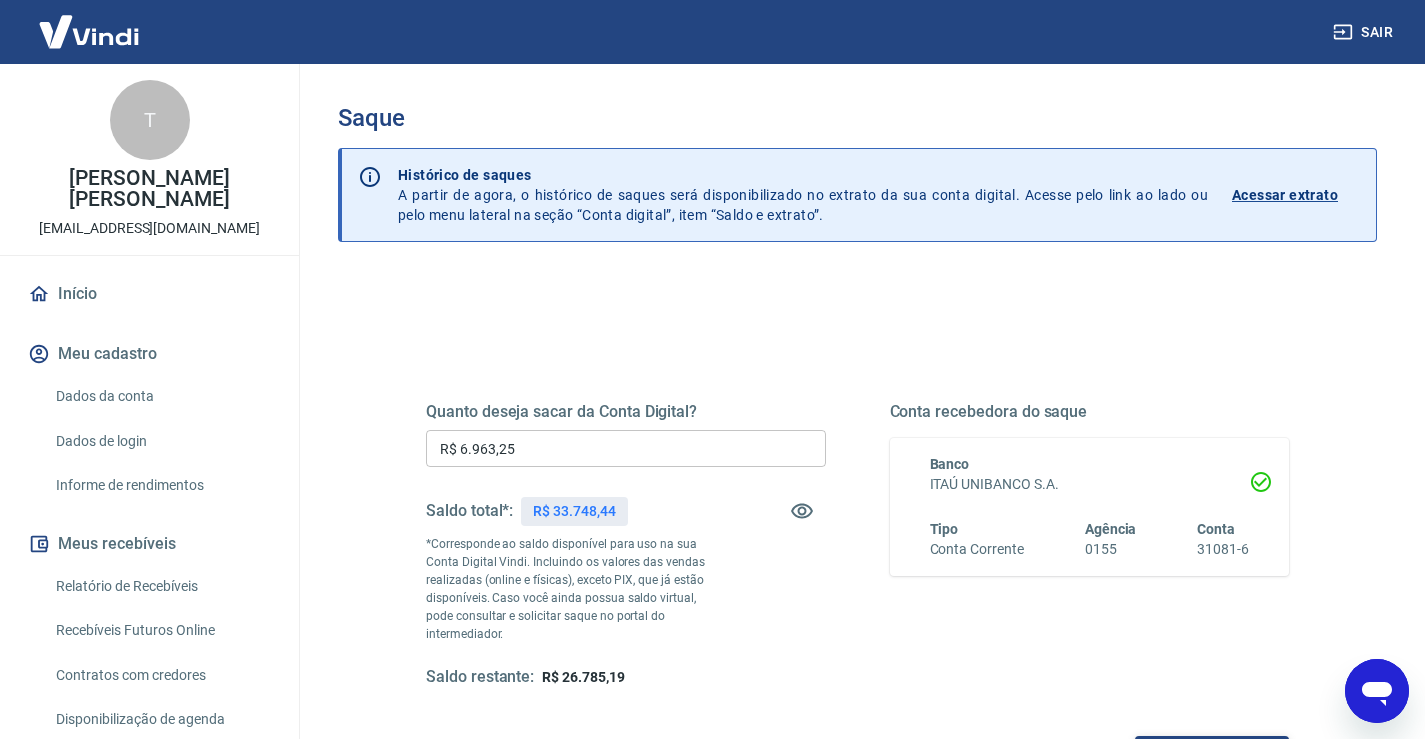 click on "Solicitar saque" at bounding box center (1212, 754) 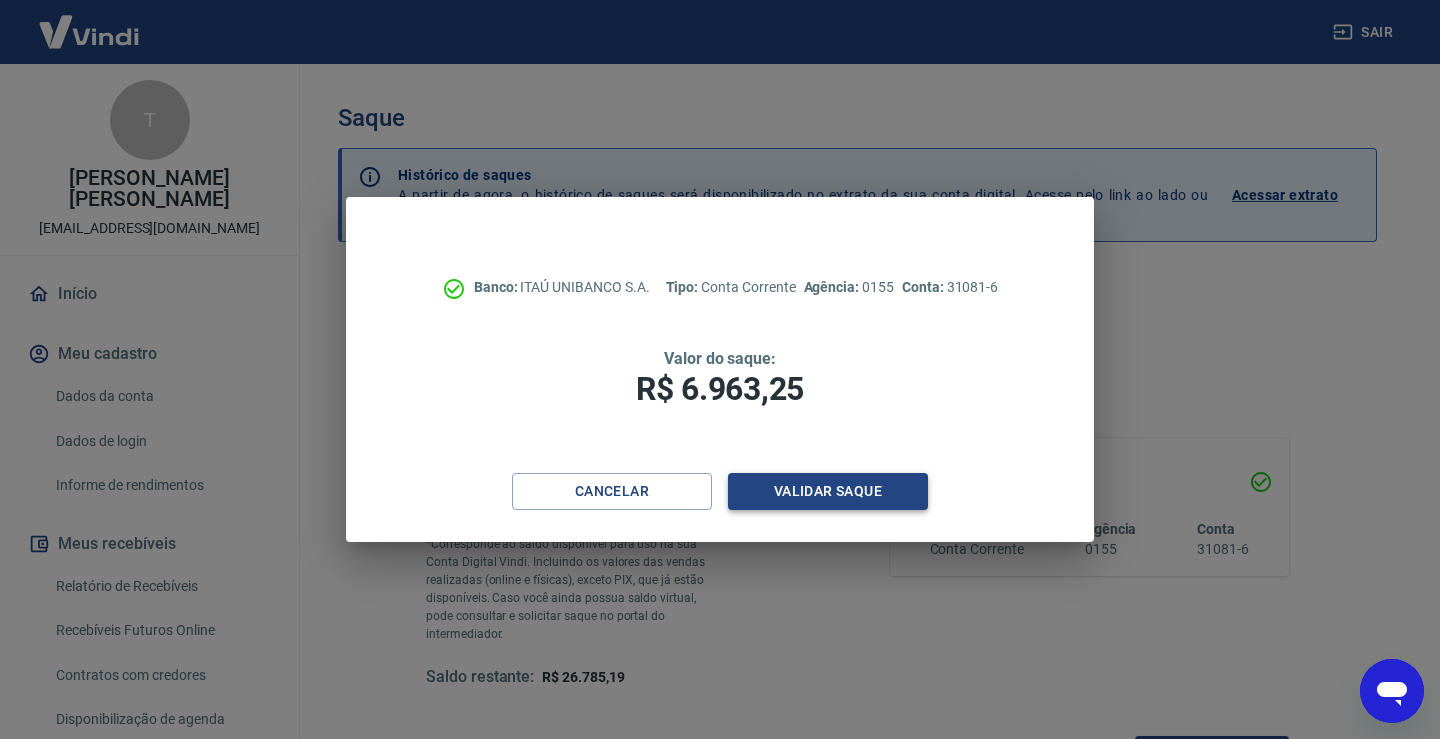 click on "Validar saque" at bounding box center (828, 491) 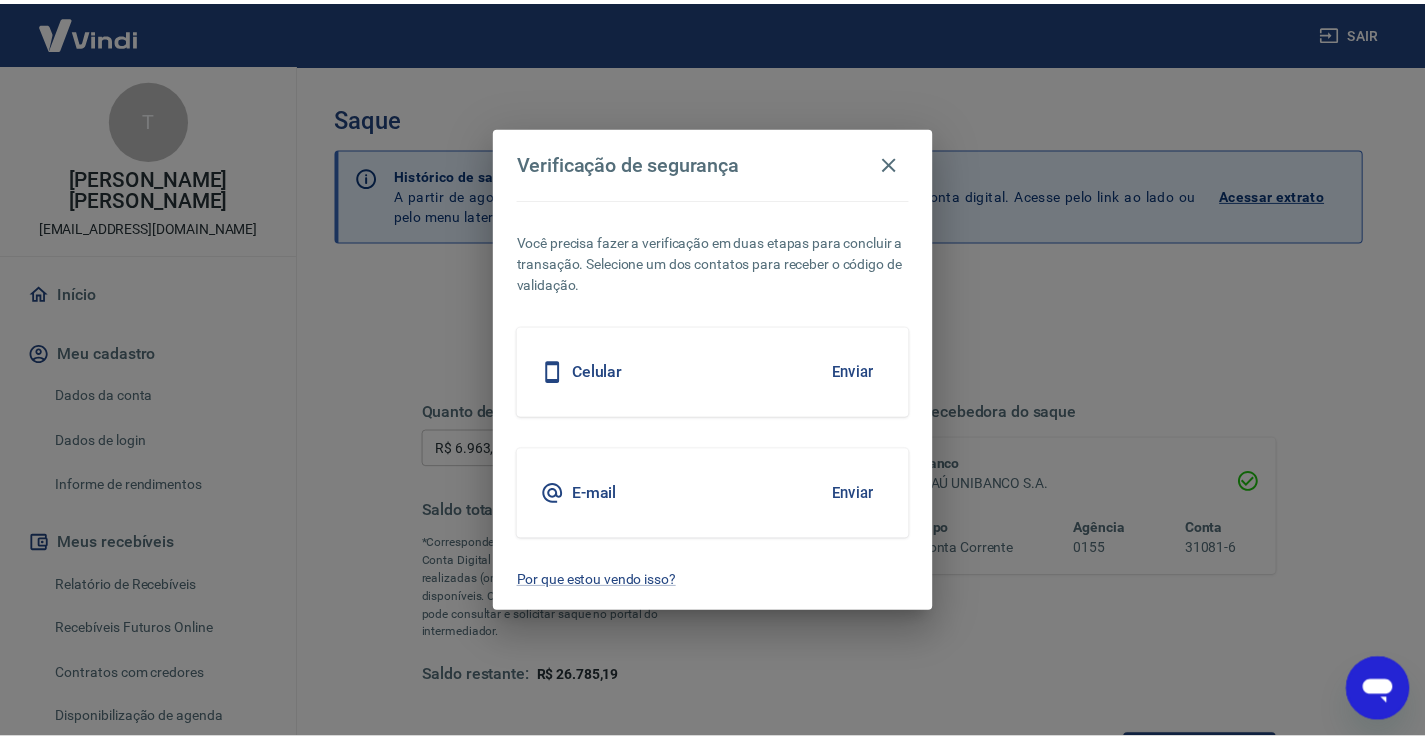 scroll, scrollTop: 16, scrollLeft: 0, axis: vertical 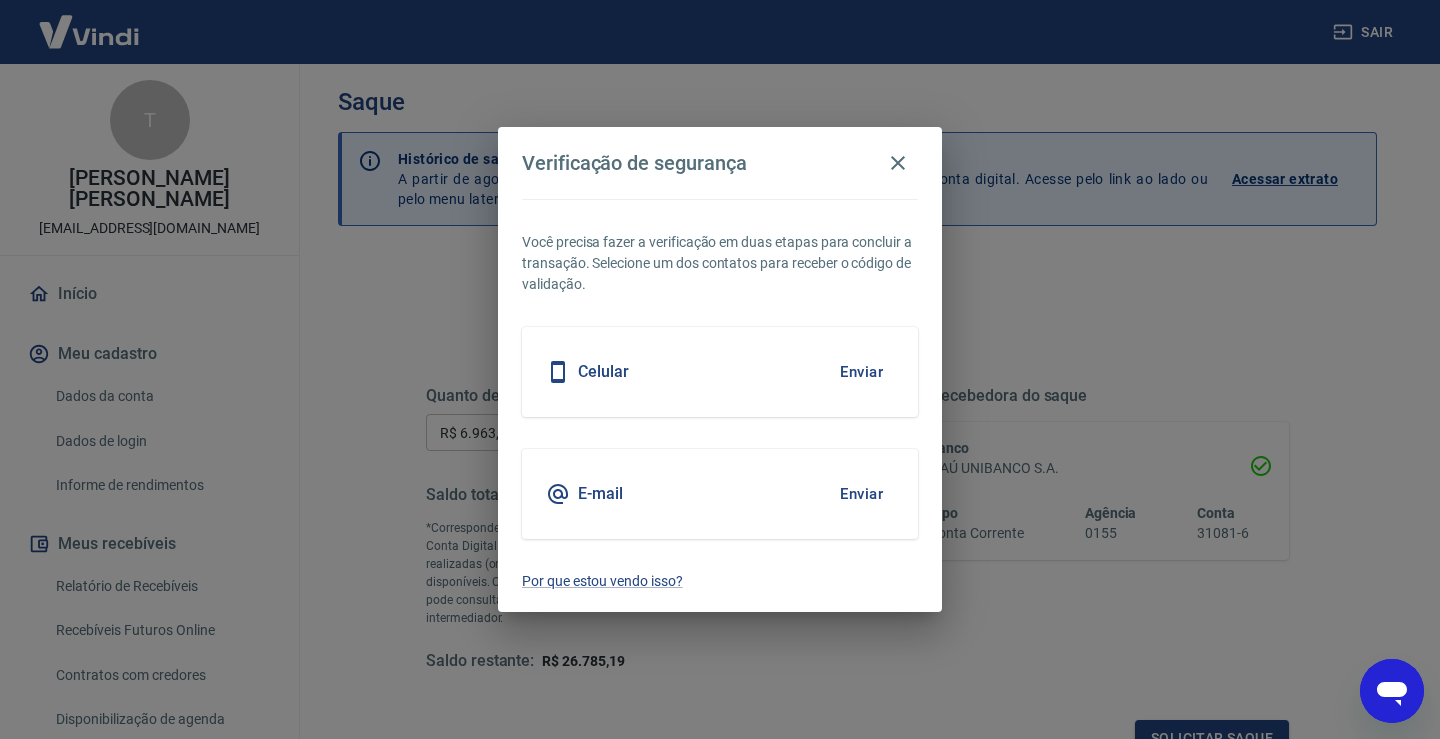 click on "Enviar" at bounding box center (861, 494) 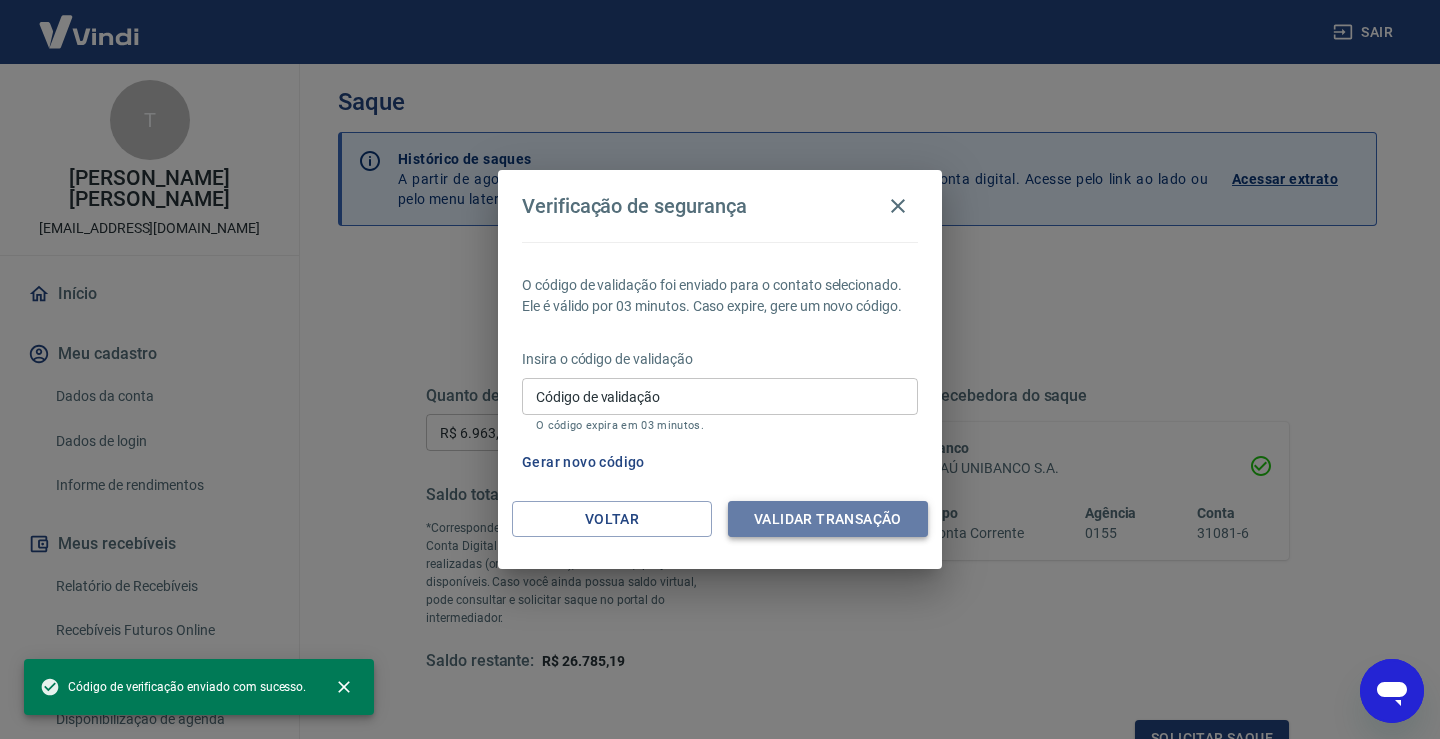 click on "Validar transação" at bounding box center [828, 519] 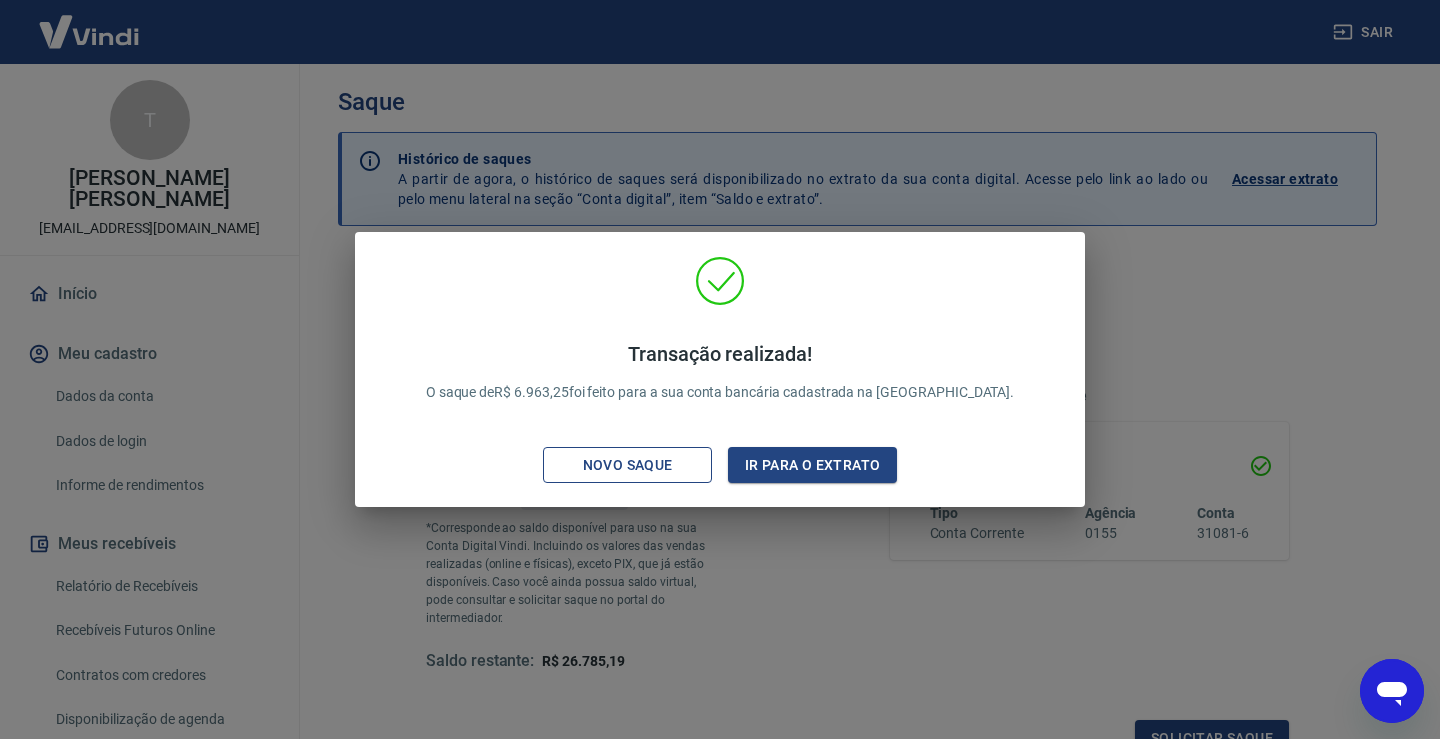 click on "Novo saque" at bounding box center [628, 465] 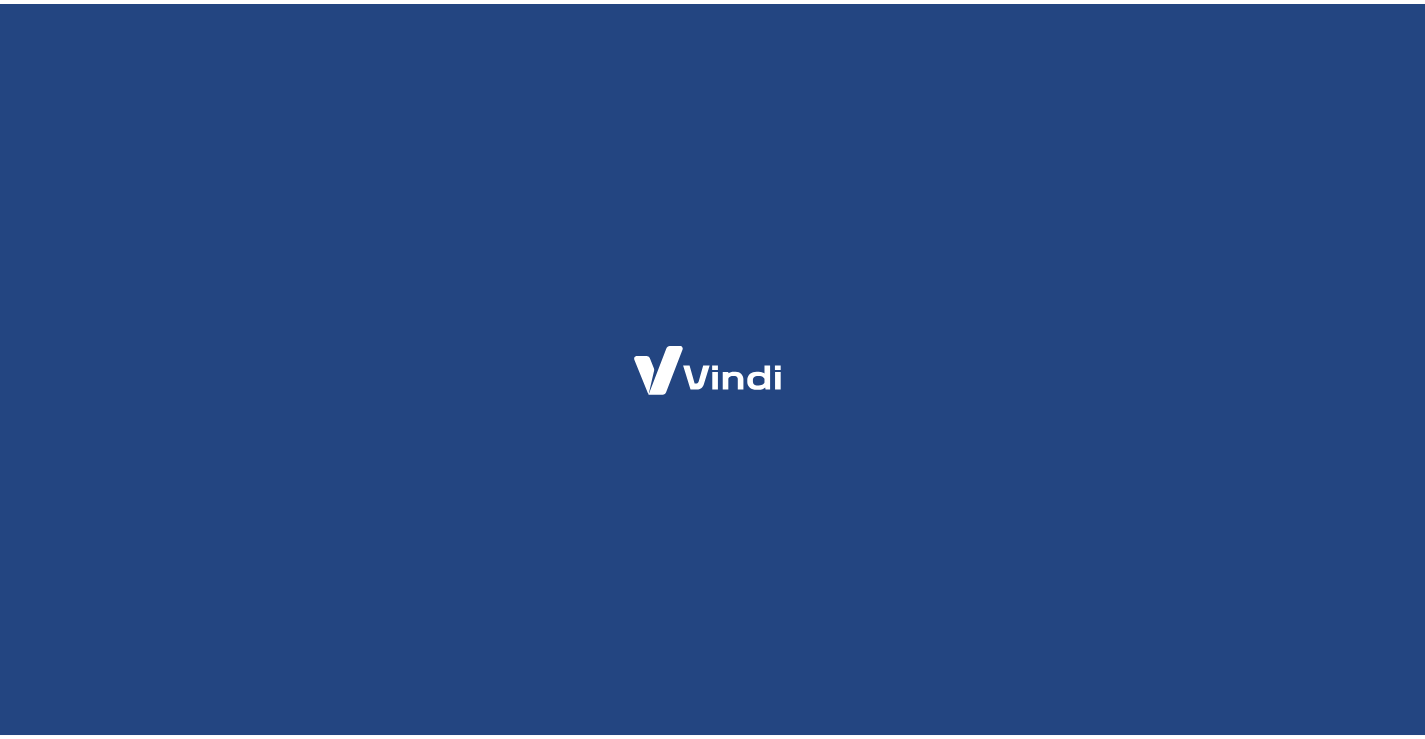 scroll, scrollTop: 0, scrollLeft: 0, axis: both 